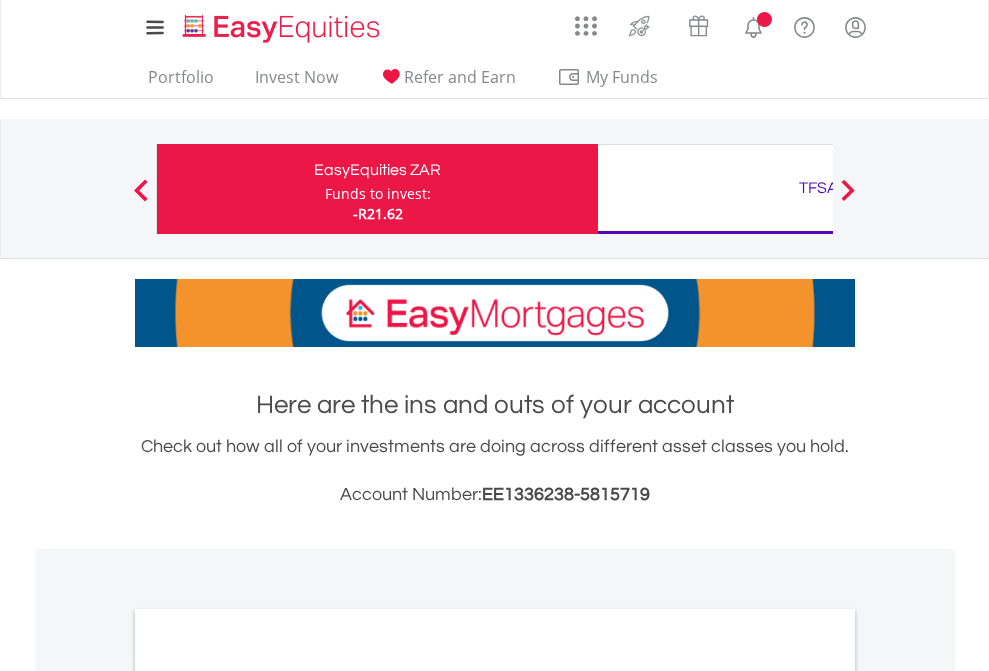 scroll, scrollTop: 0, scrollLeft: 0, axis: both 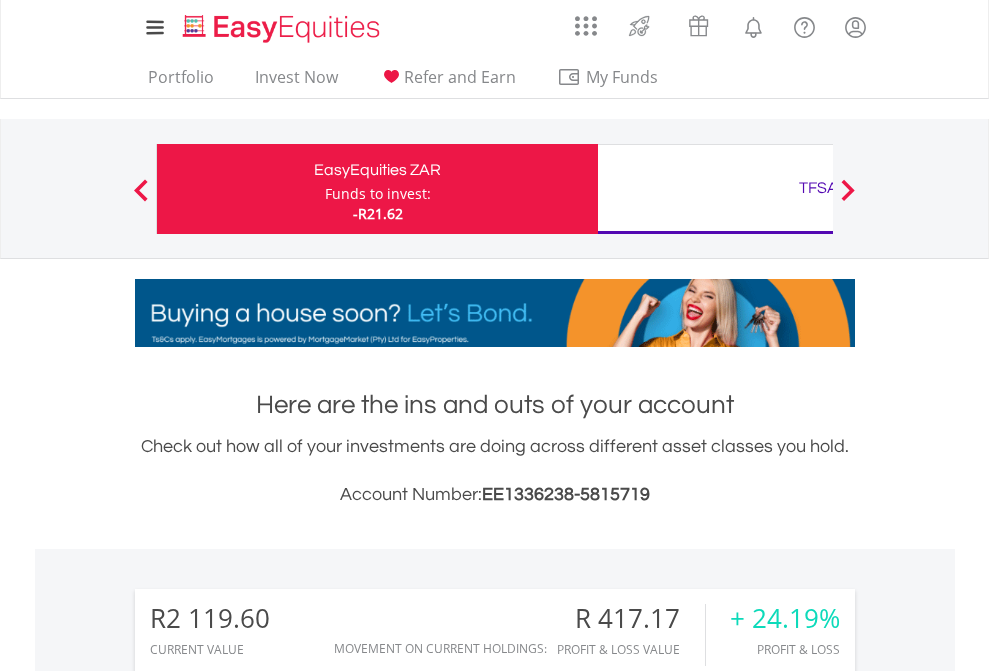 click on "Funds to invest:" at bounding box center (378, 194) 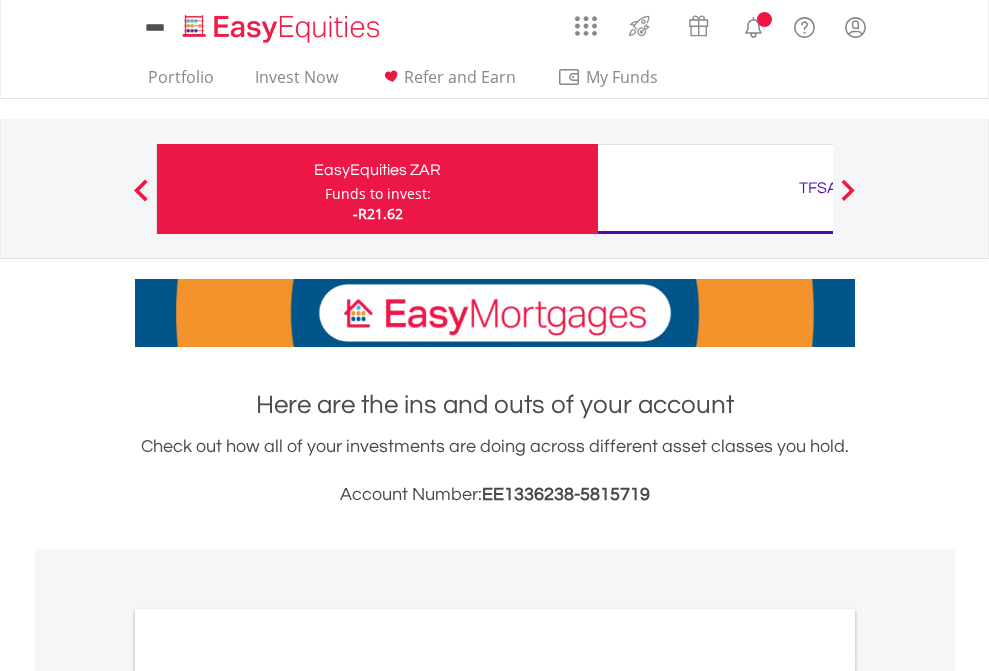 scroll, scrollTop: 0, scrollLeft: 0, axis: both 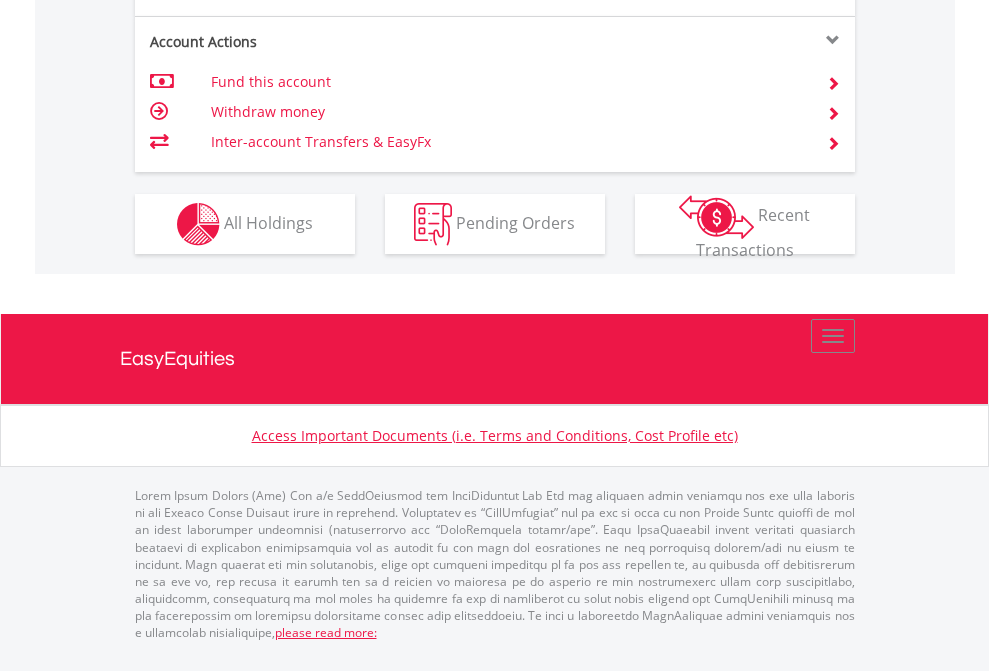 click on "Investment types" at bounding box center (706, -337) 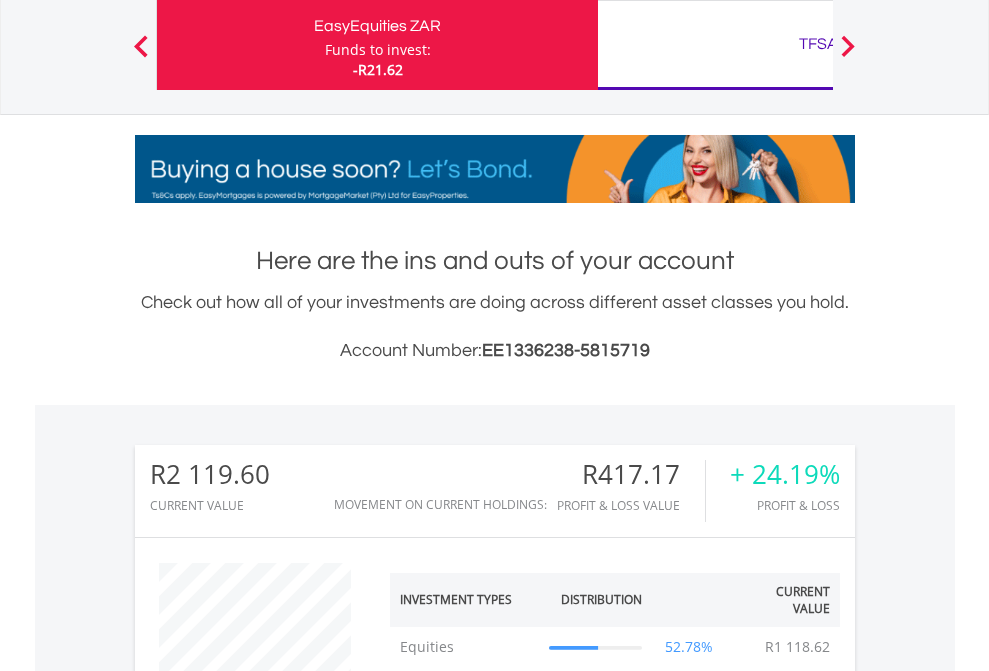 click on "TFSA" at bounding box center [818, 44] 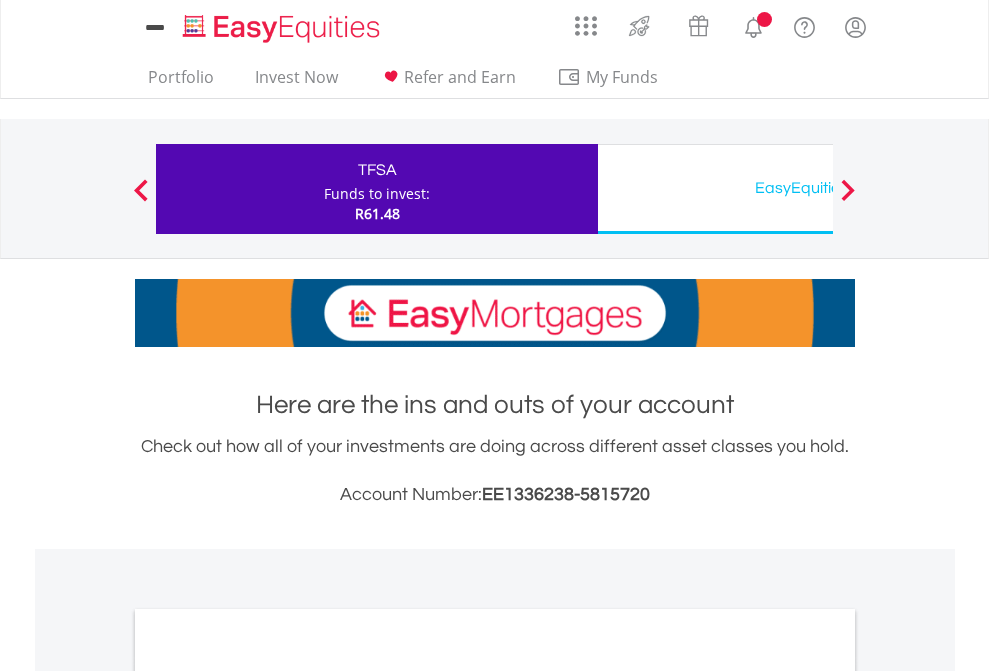 scroll, scrollTop: 0, scrollLeft: 0, axis: both 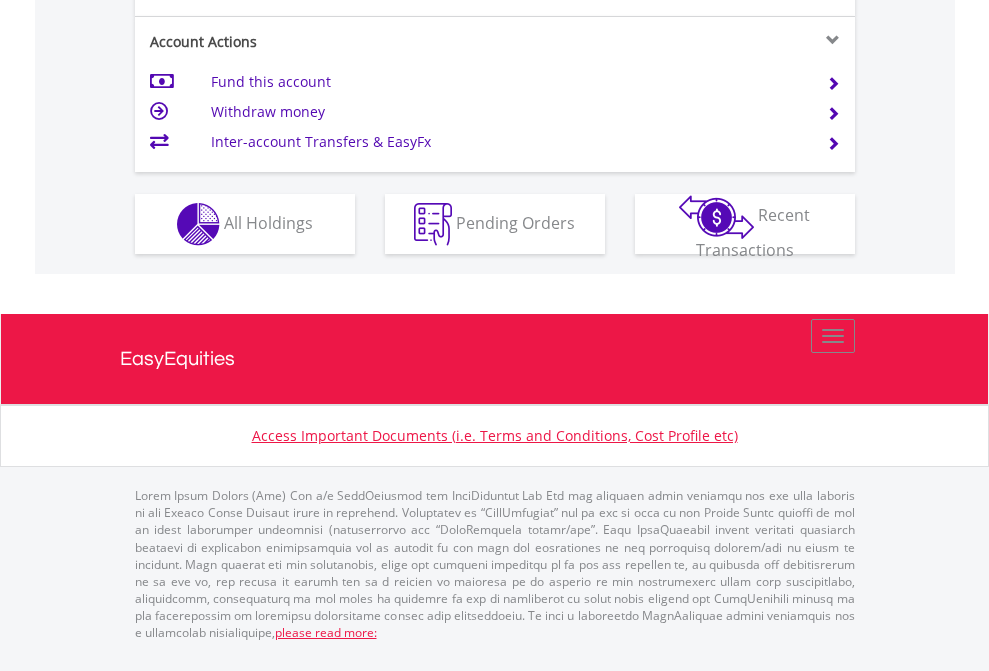 click on "Investment types" at bounding box center (706, -337) 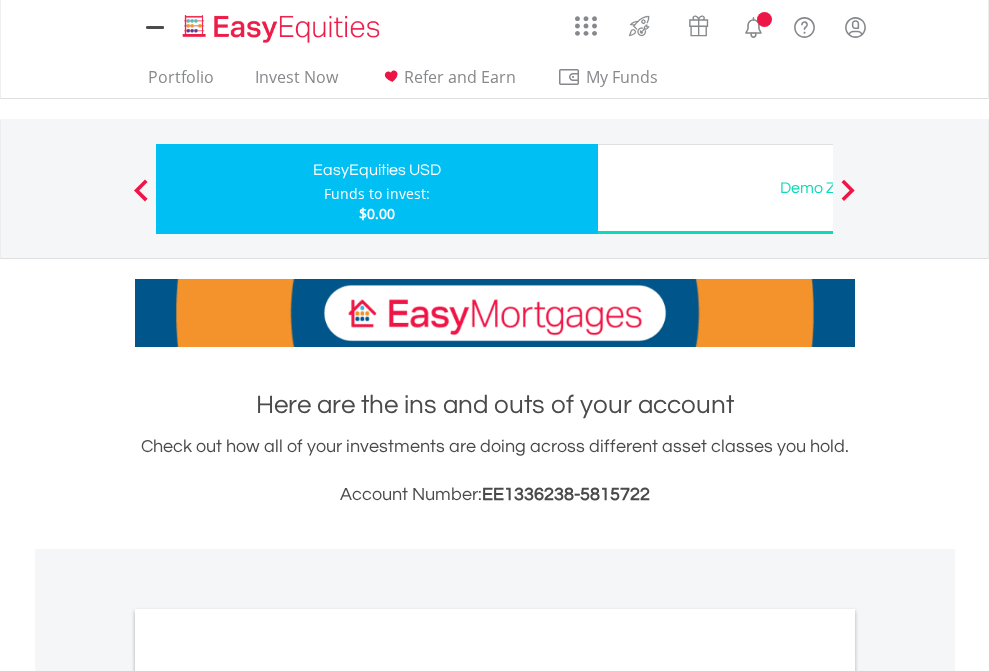 scroll, scrollTop: 0, scrollLeft: 0, axis: both 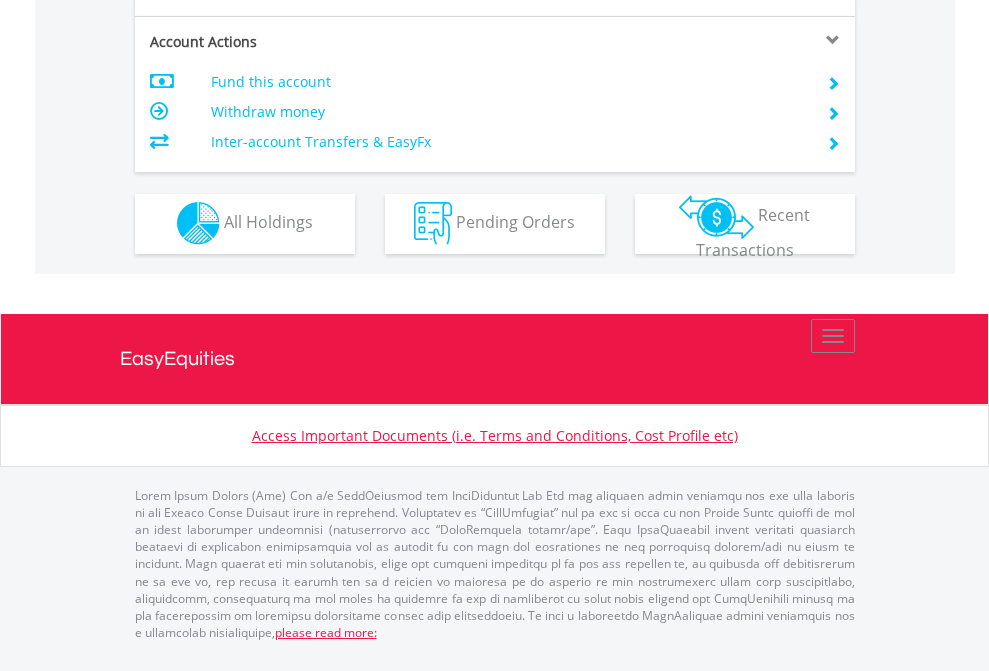 click on "Investment types" at bounding box center [706, -353] 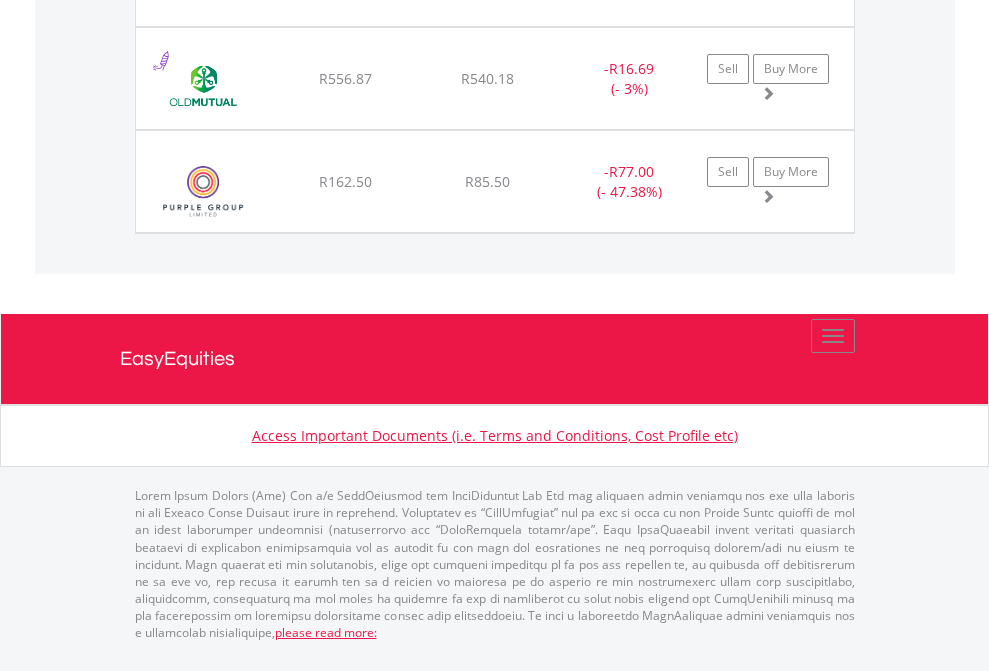 click on "TFSA" at bounding box center (818, -1380) 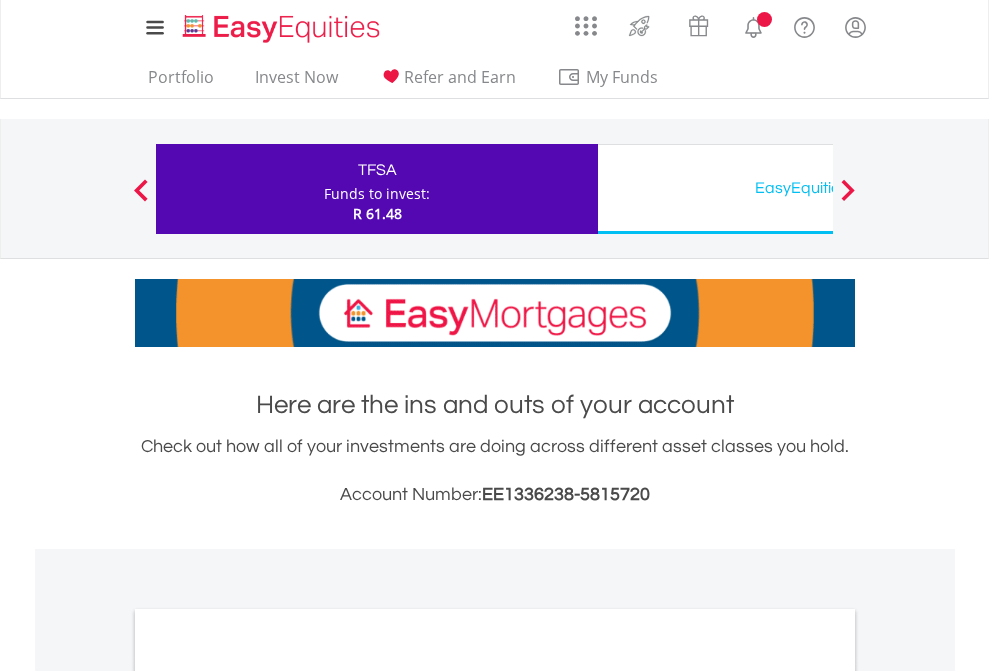 scroll, scrollTop: 0, scrollLeft: 0, axis: both 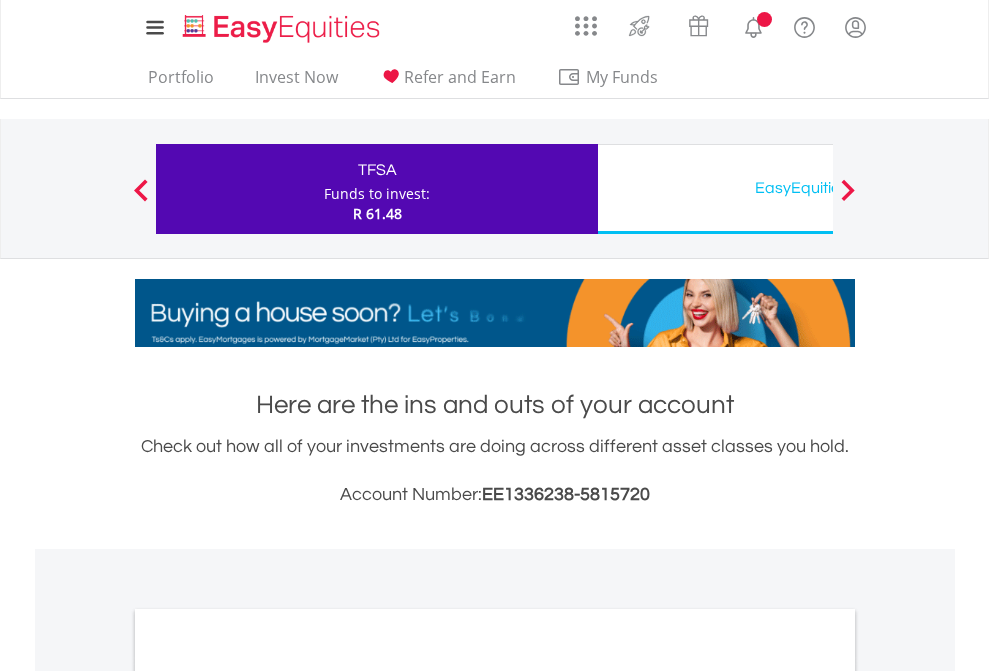click on "All Holdings" at bounding box center [268, 1096] 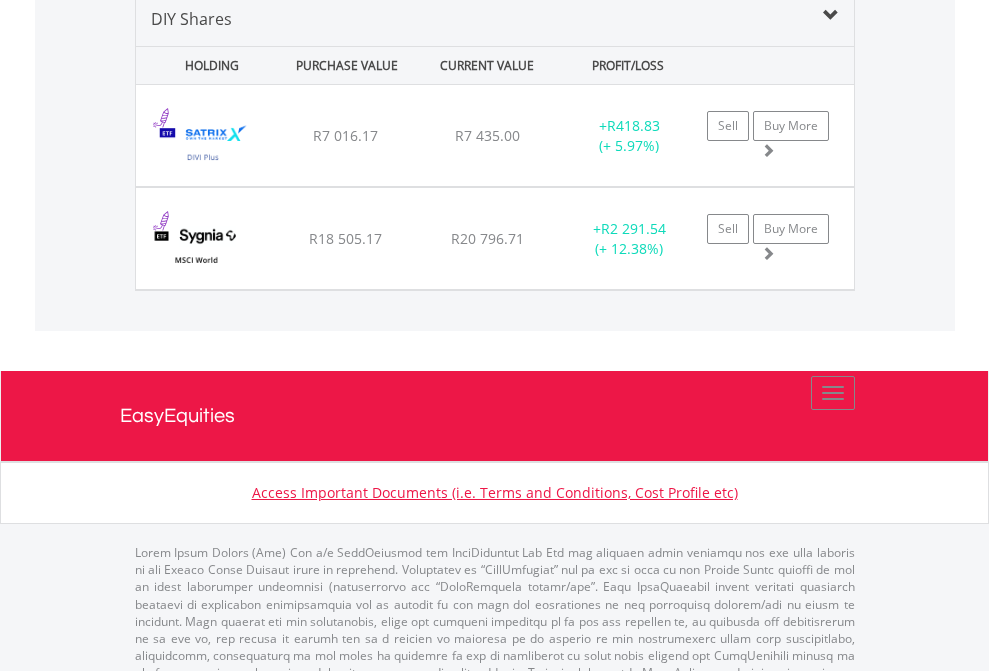 scroll, scrollTop: 1933, scrollLeft: 0, axis: vertical 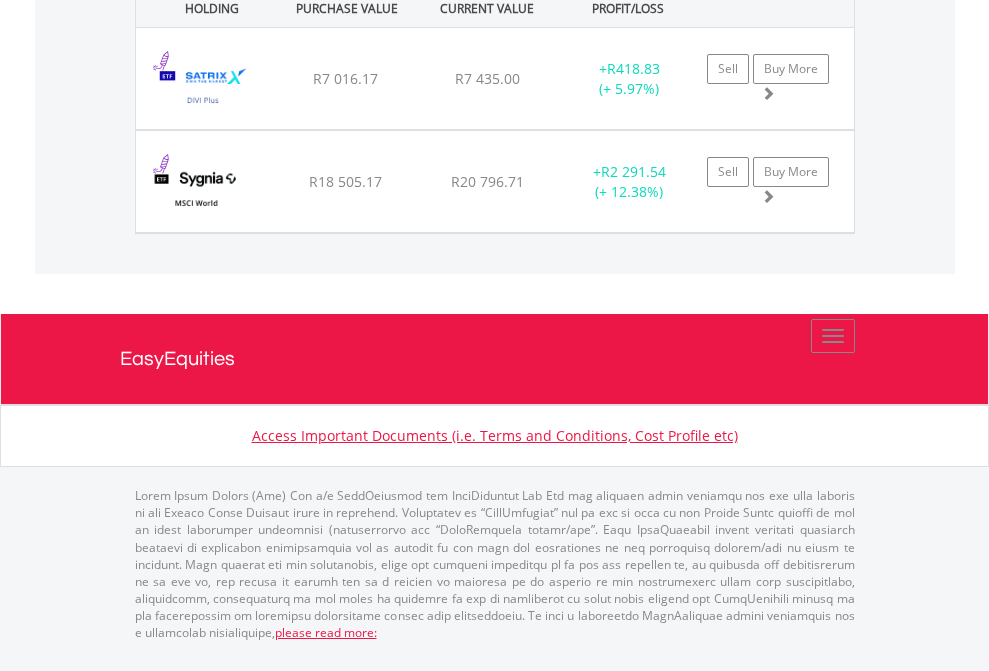 click on "EasyEquities USD" at bounding box center [818, -1071] 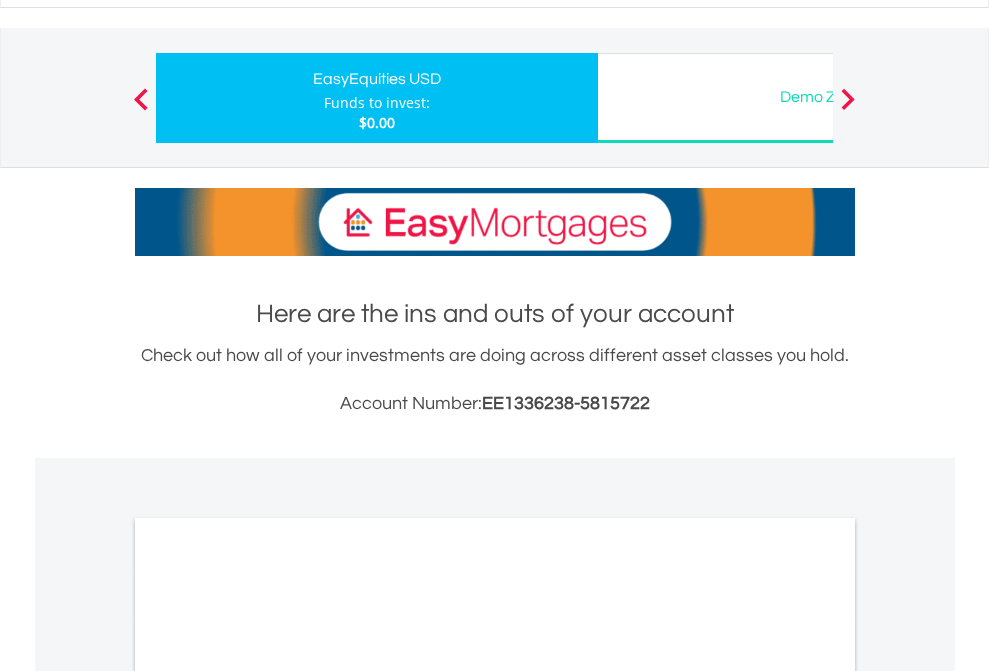 click on "All Holdings" at bounding box center (268, 1005) 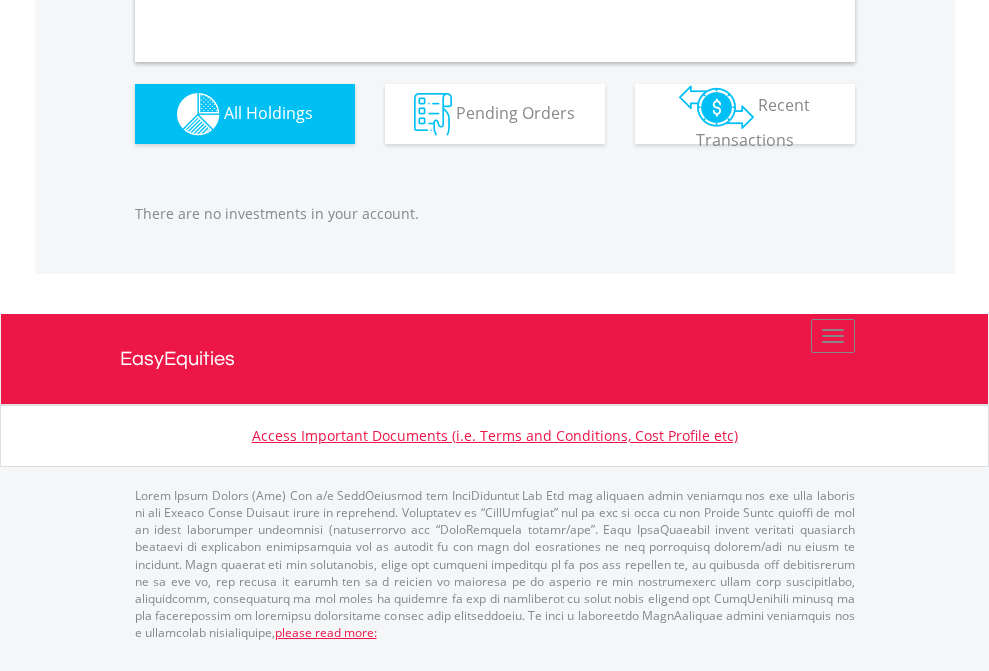 scroll, scrollTop: 1980, scrollLeft: 0, axis: vertical 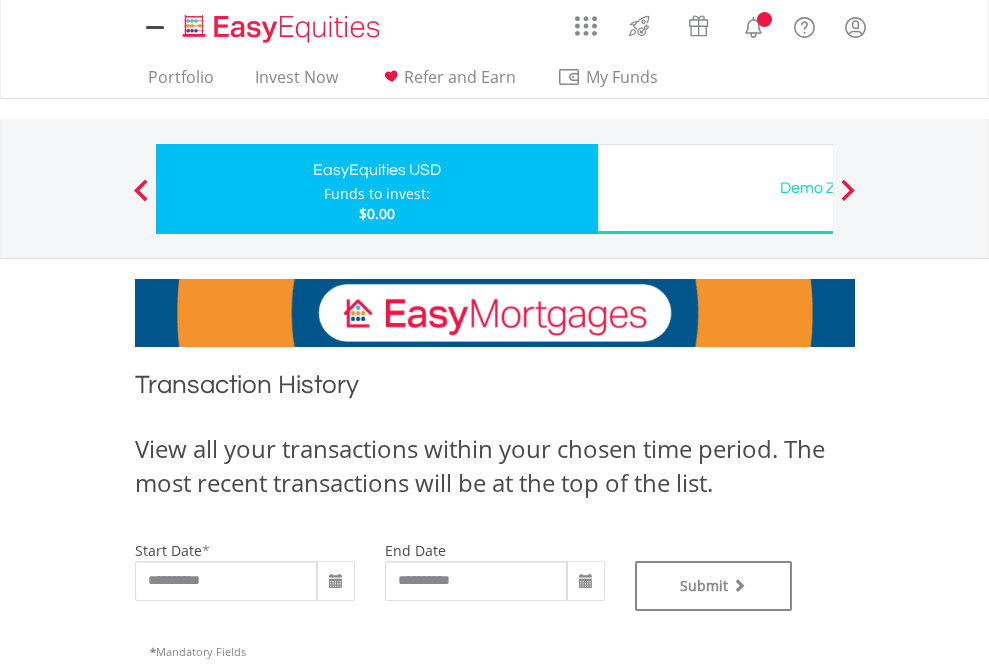 type on "**********" 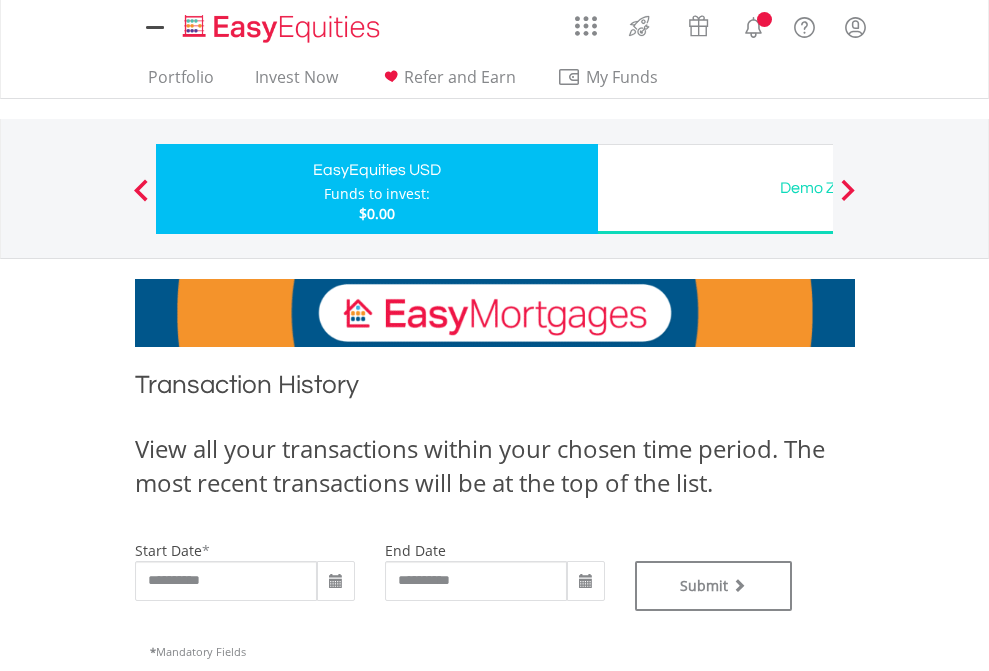 type on "**********" 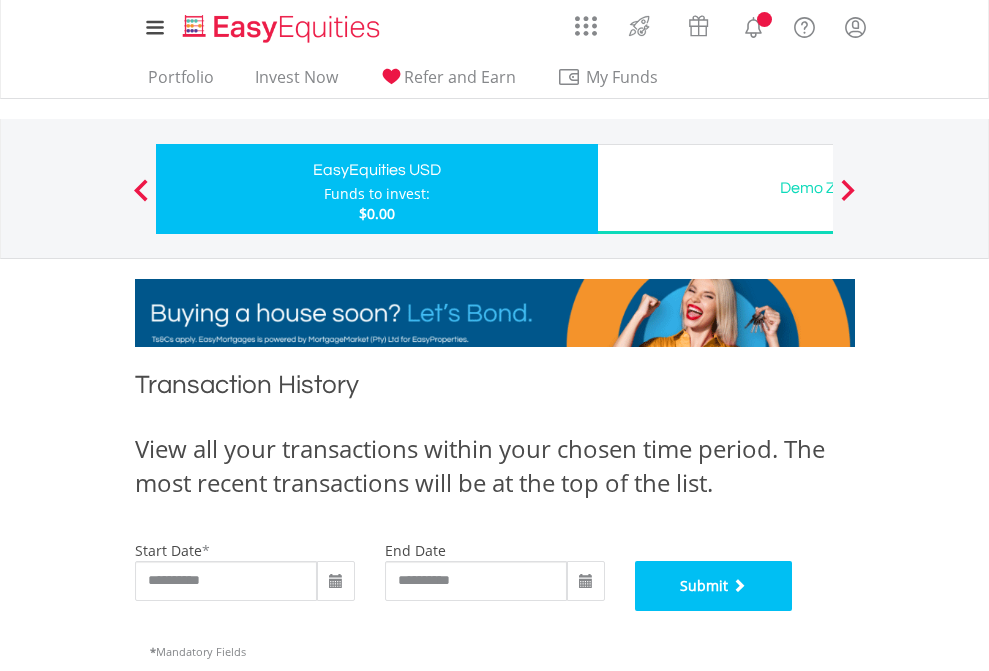 click on "Submit" at bounding box center [714, 586] 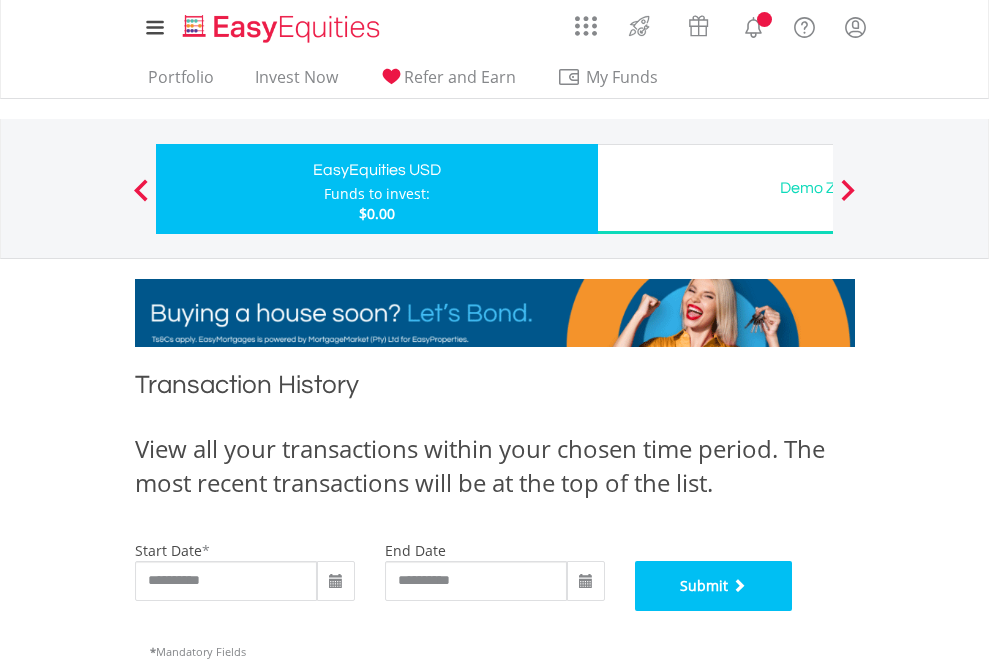 scroll, scrollTop: 811, scrollLeft: 0, axis: vertical 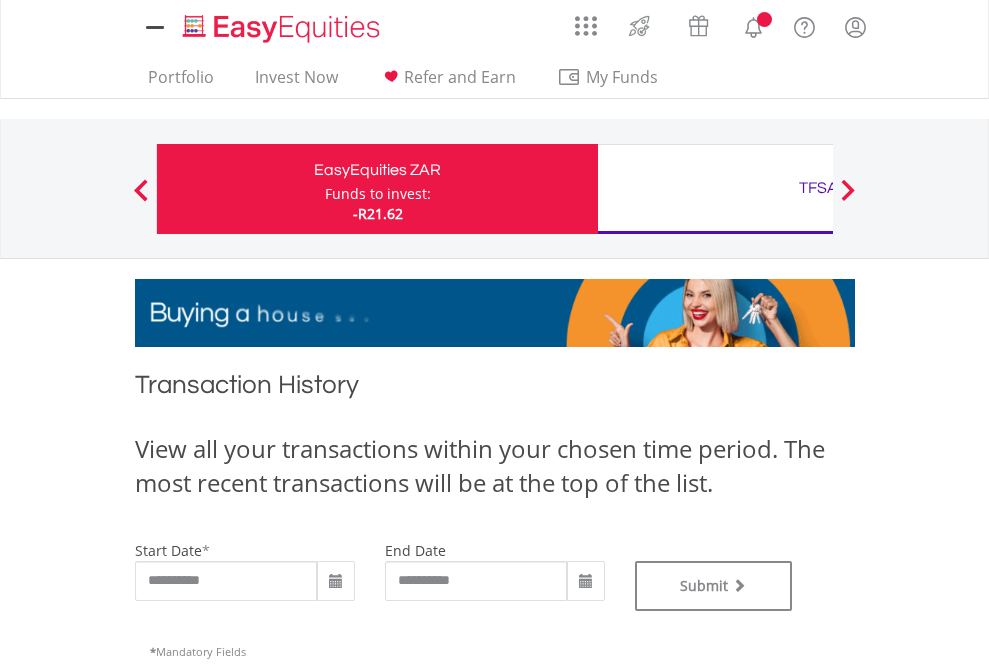 click on "TFSA" at bounding box center (818, 188) 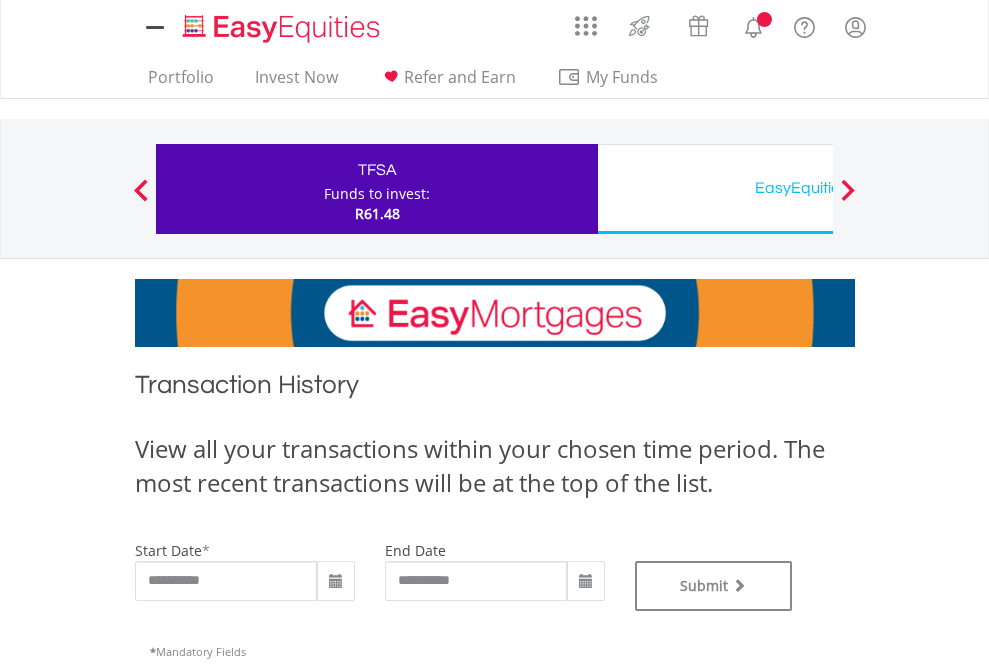 scroll, scrollTop: 0, scrollLeft: 0, axis: both 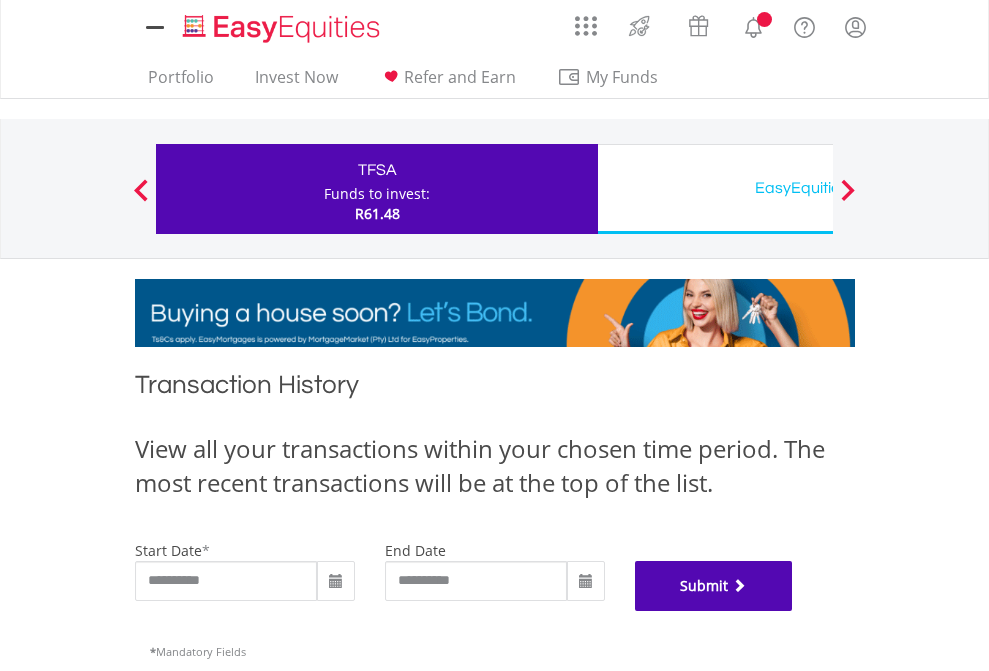 click on "Submit" at bounding box center (714, 586) 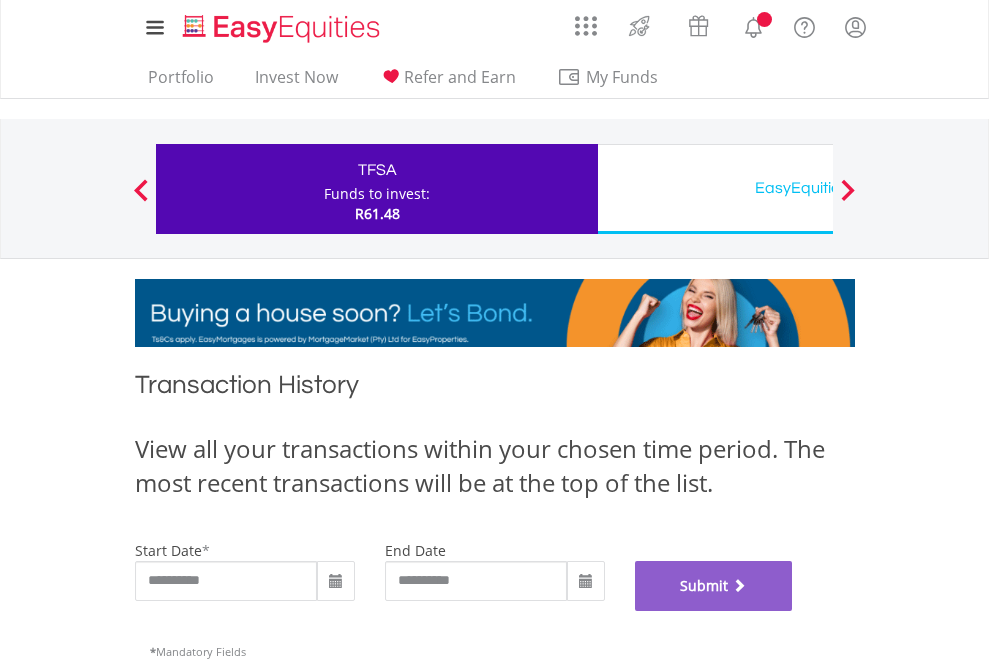 scroll, scrollTop: 811, scrollLeft: 0, axis: vertical 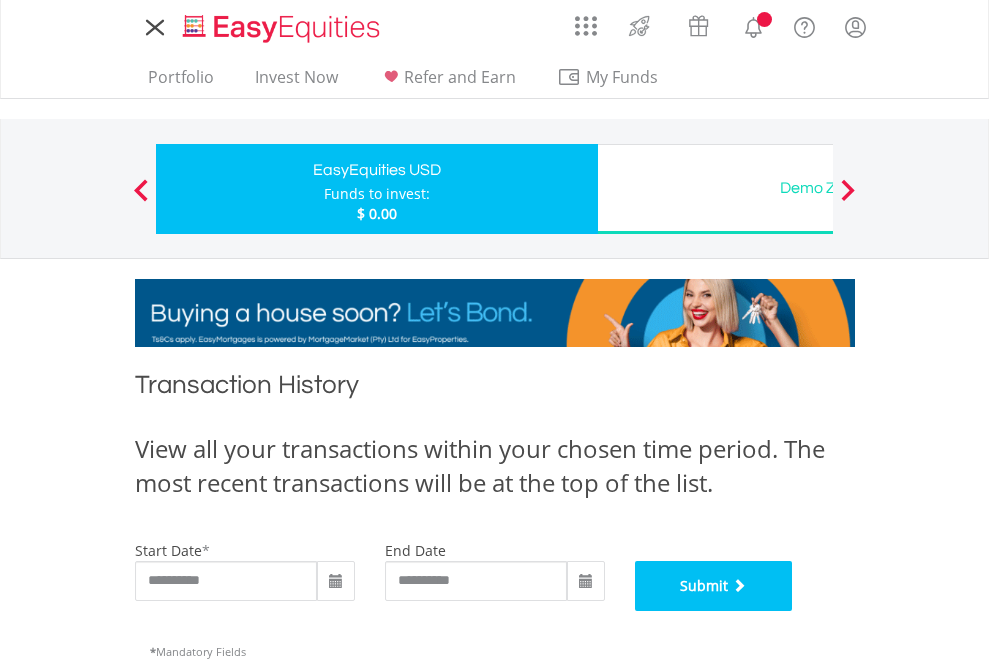 click on "Submit" at bounding box center (714, 586) 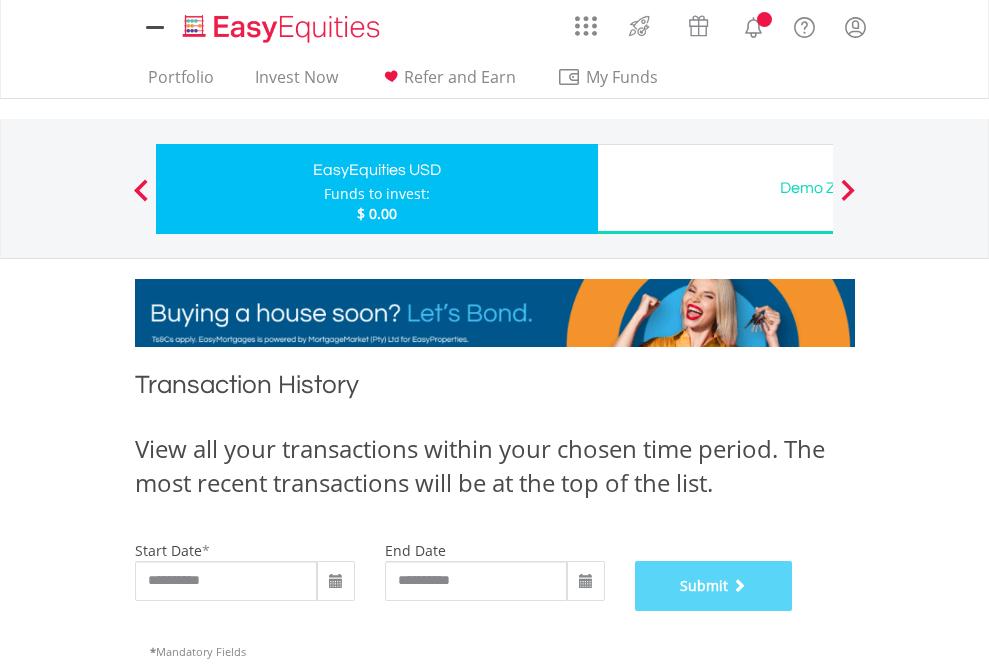 scroll, scrollTop: 811, scrollLeft: 0, axis: vertical 